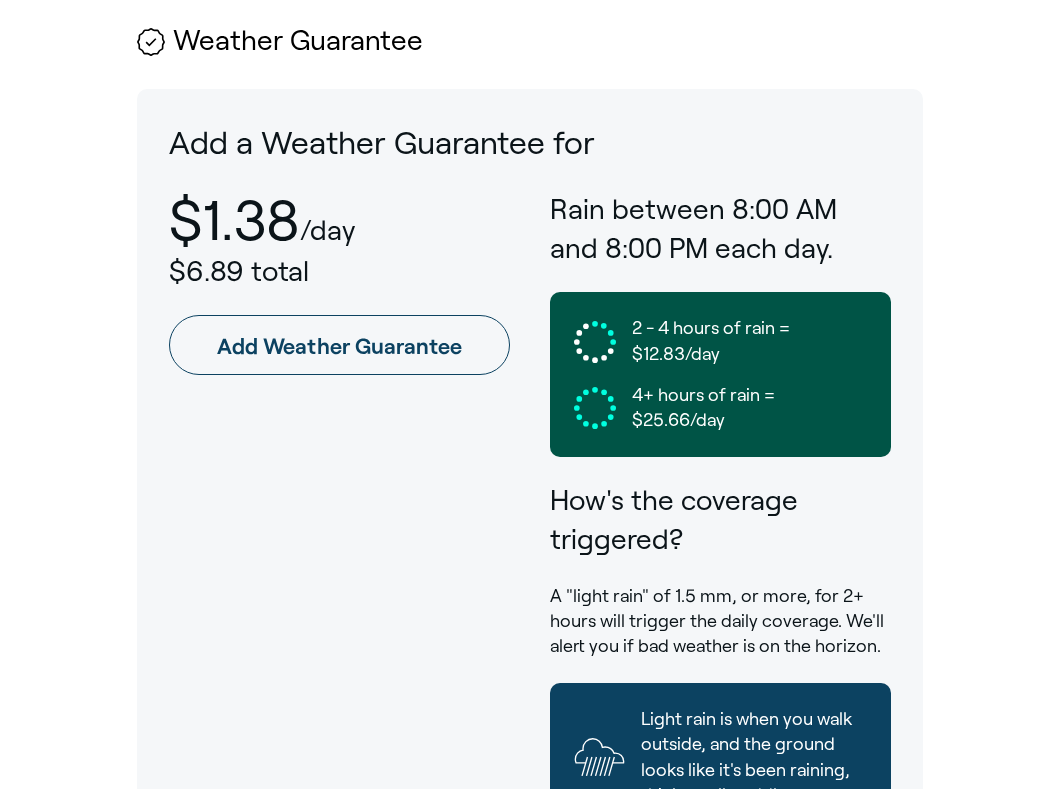 scroll, scrollTop: 1224, scrollLeft: 0, axis: vertical 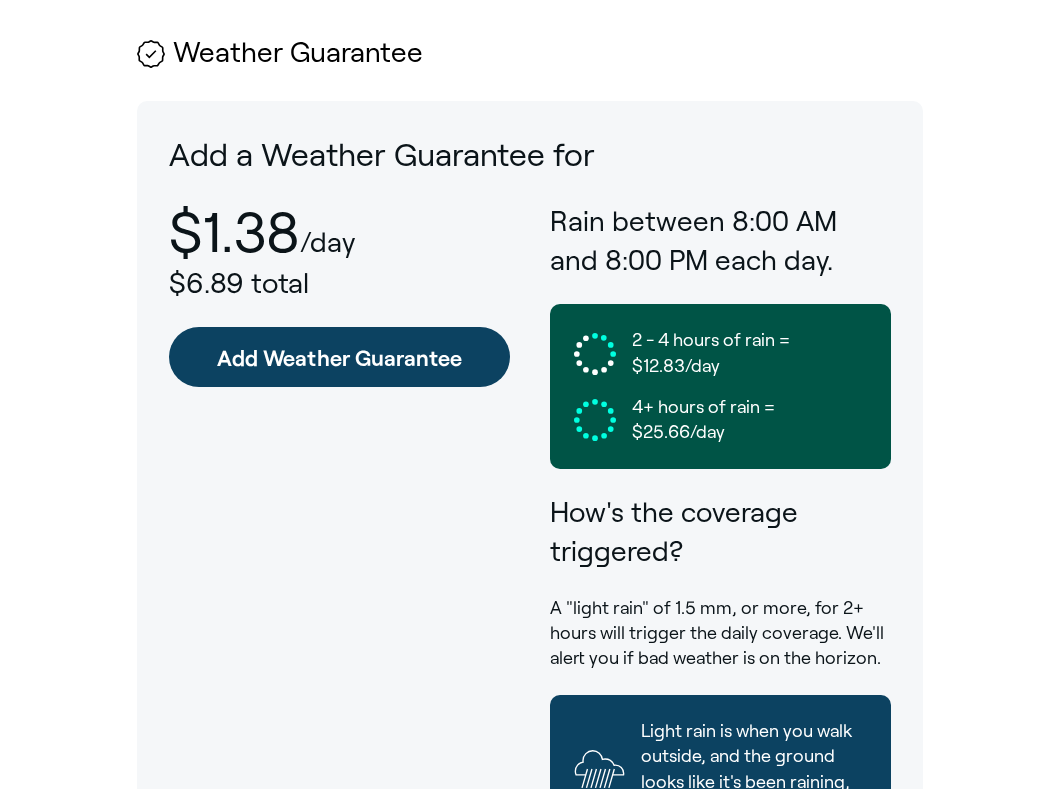 click on "Add Weather Guarantee" at bounding box center (339, 357) 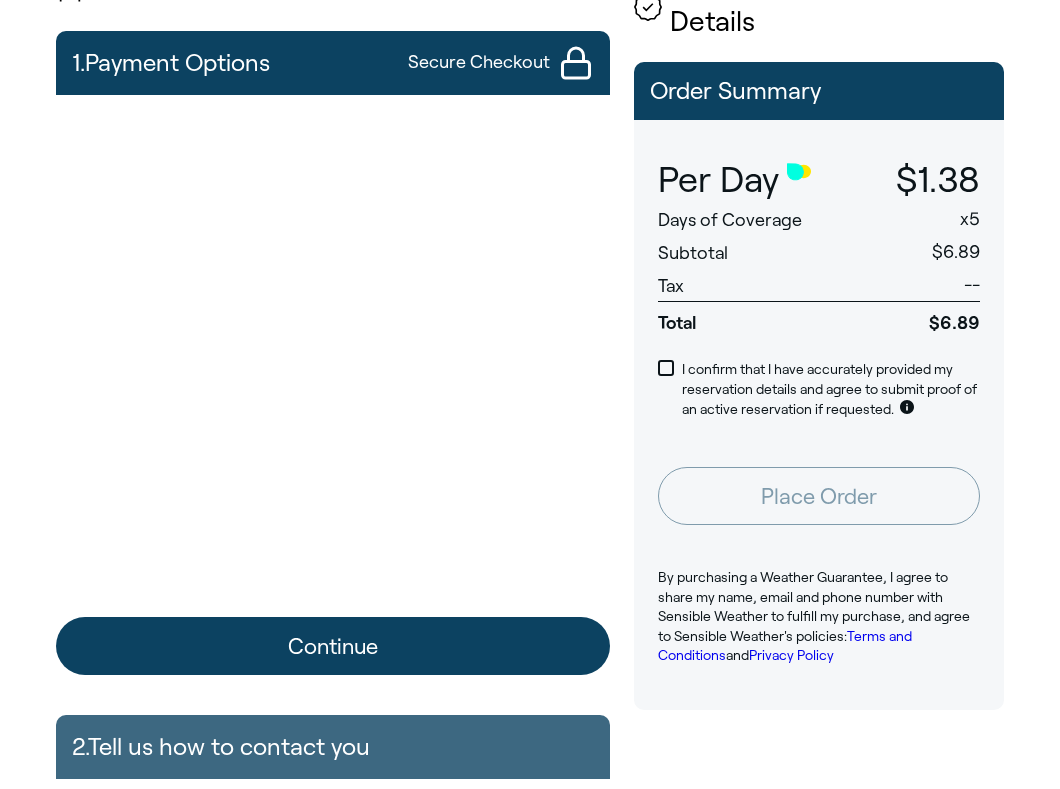scroll, scrollTop: 193, scrollLeft: 0, axis: vertical 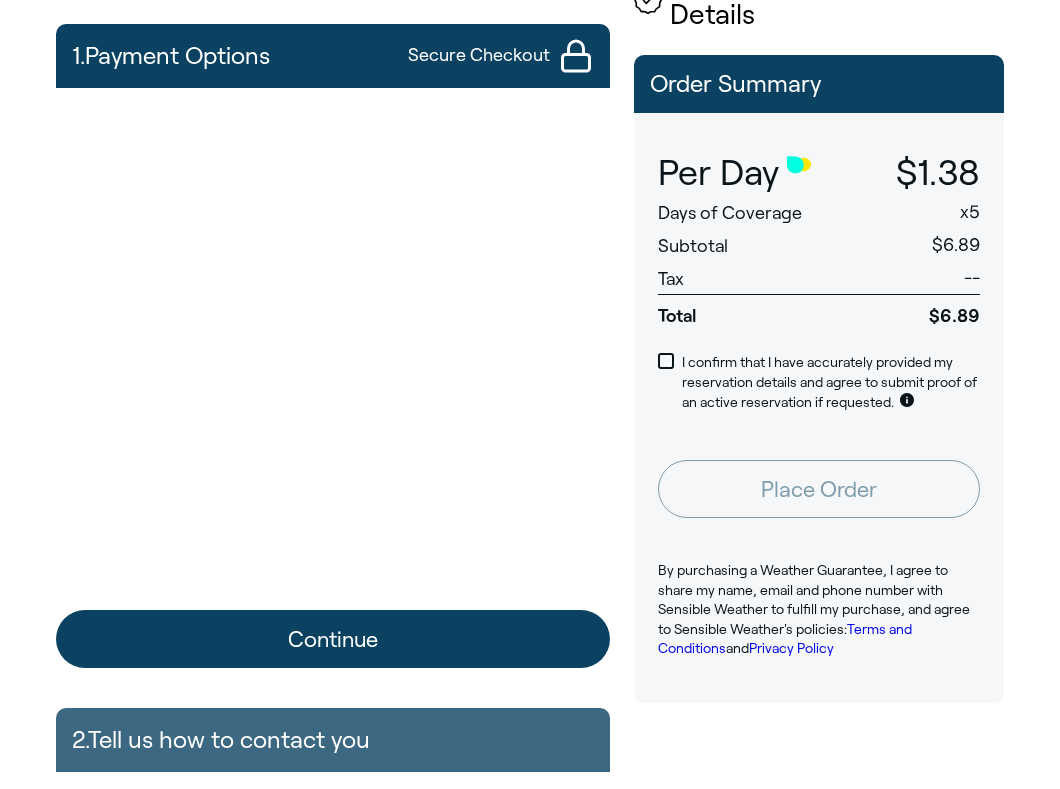 click on "Continue" at bounding box center (333, 639) 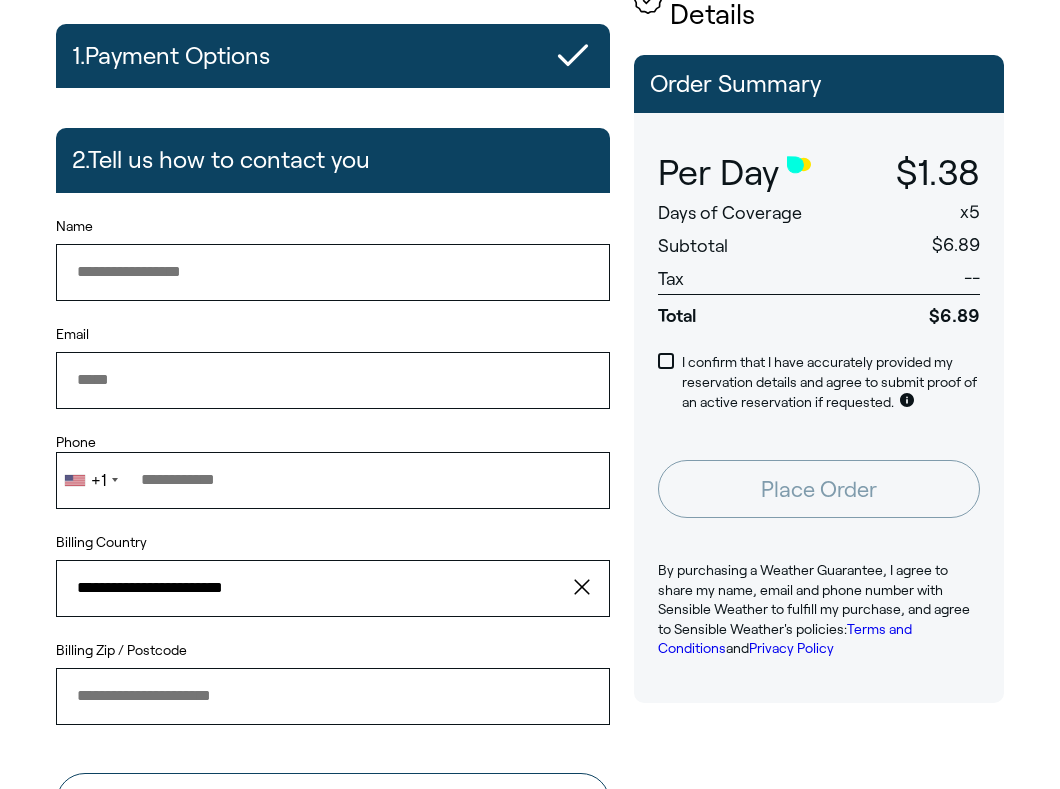 type on "*" 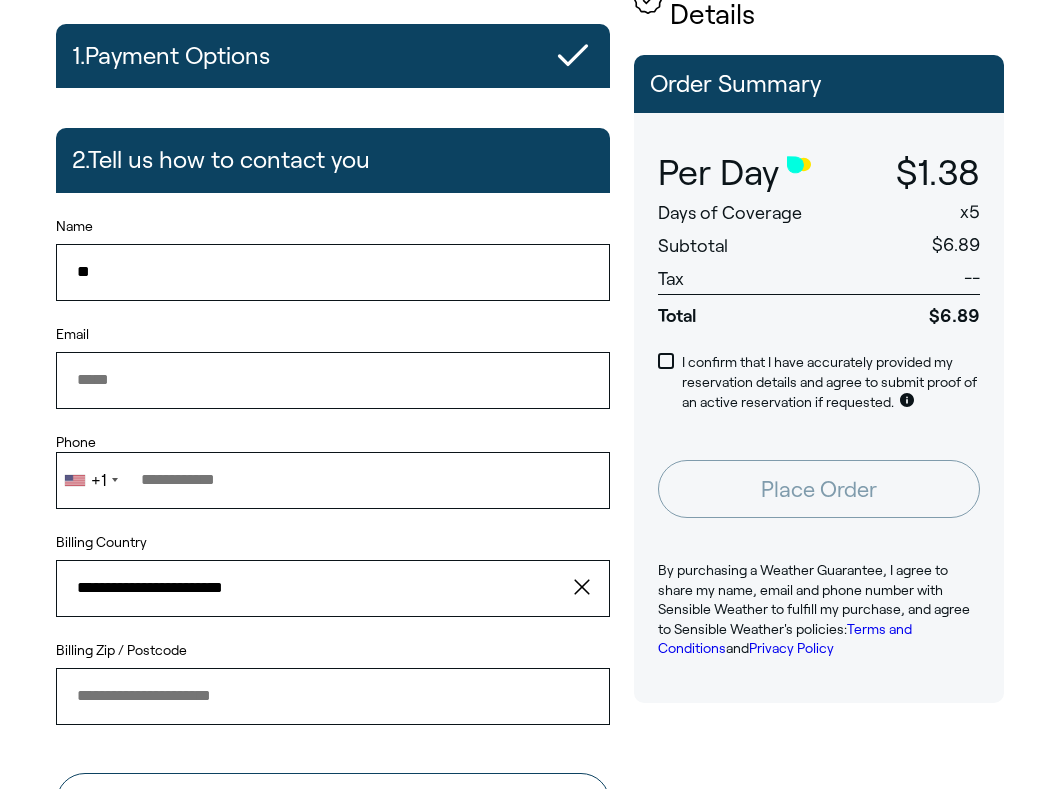 type on "*" 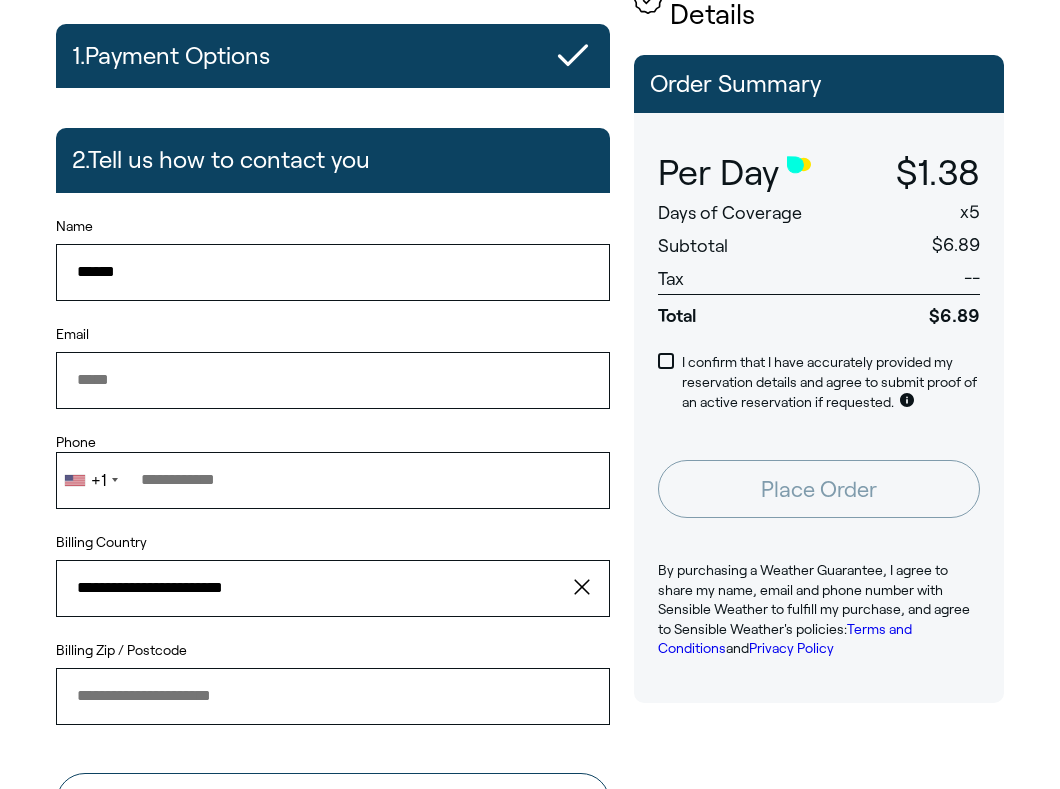 type on "*******" 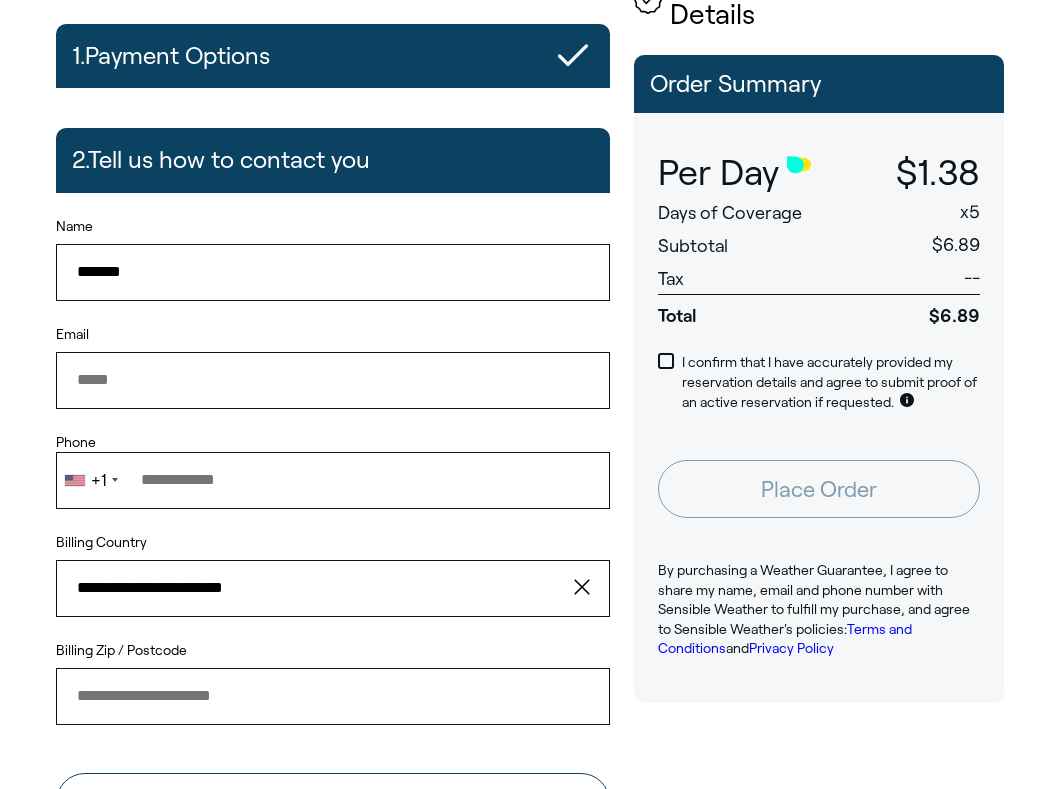 click on "*******" at bounding box center (333, 272) 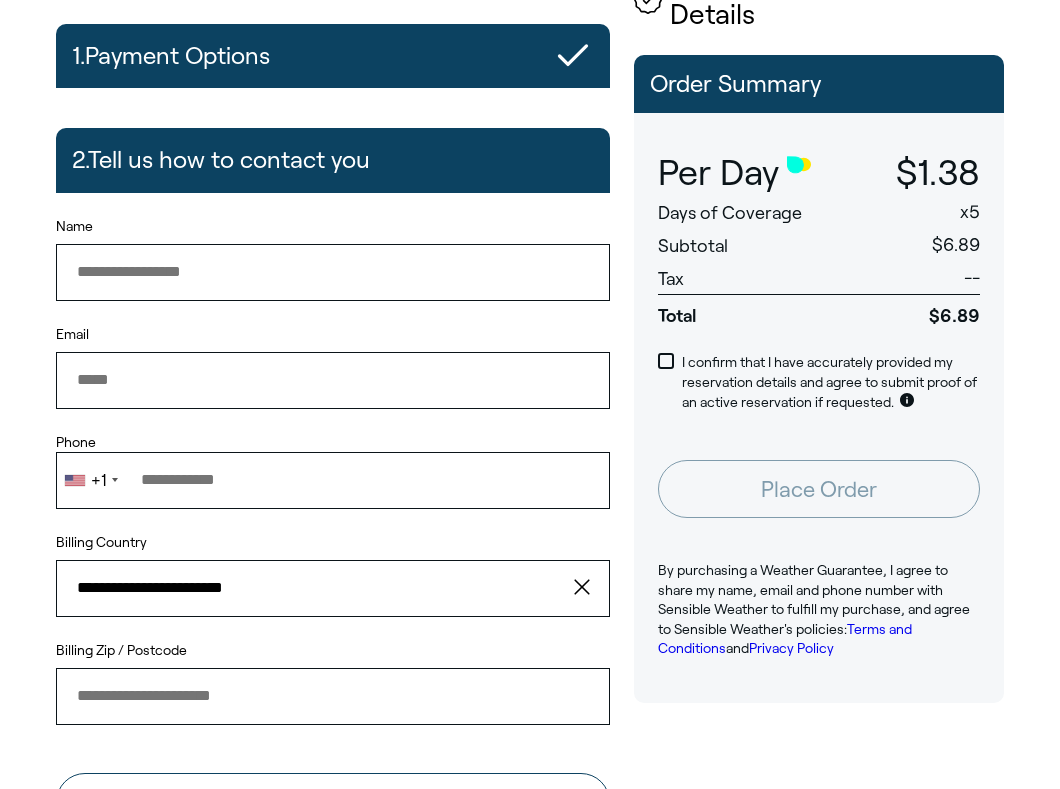 type on "****" 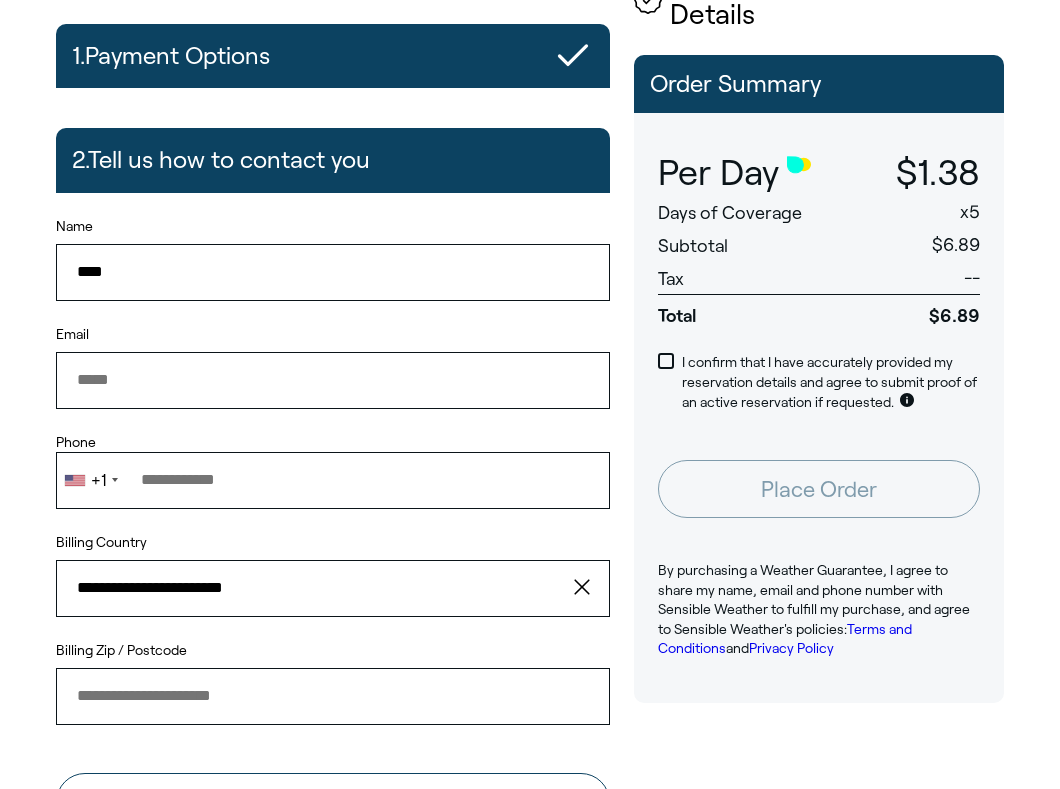 type on "**********" 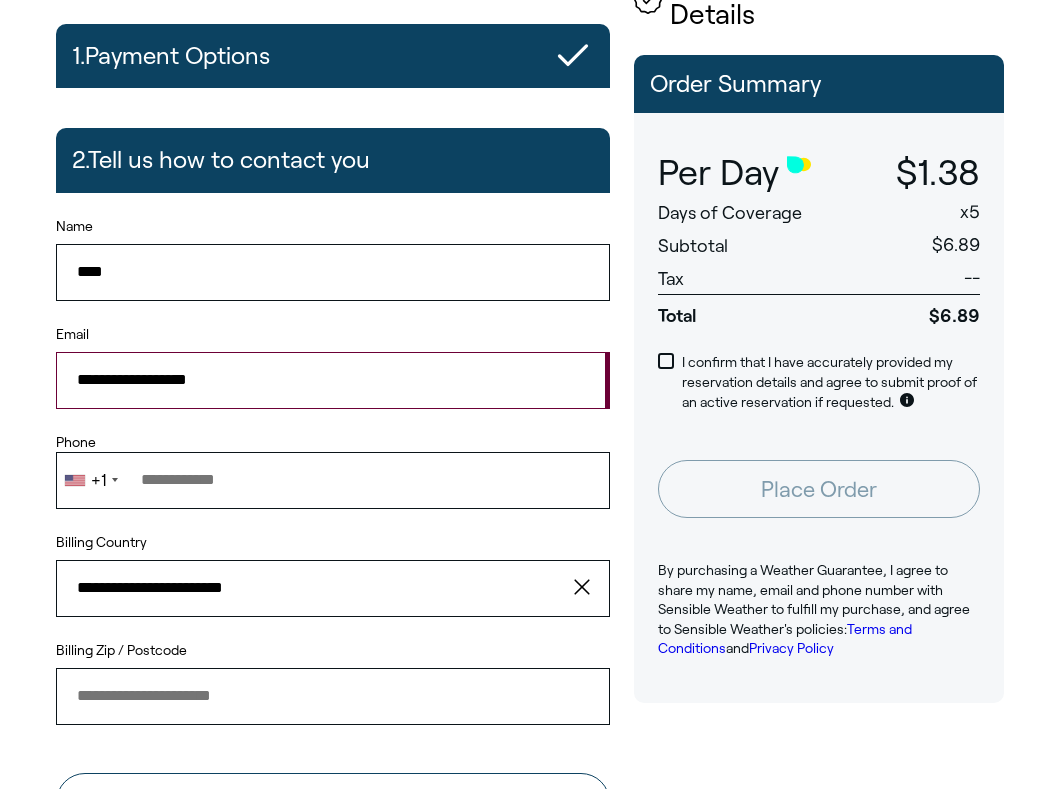 type on "*****" 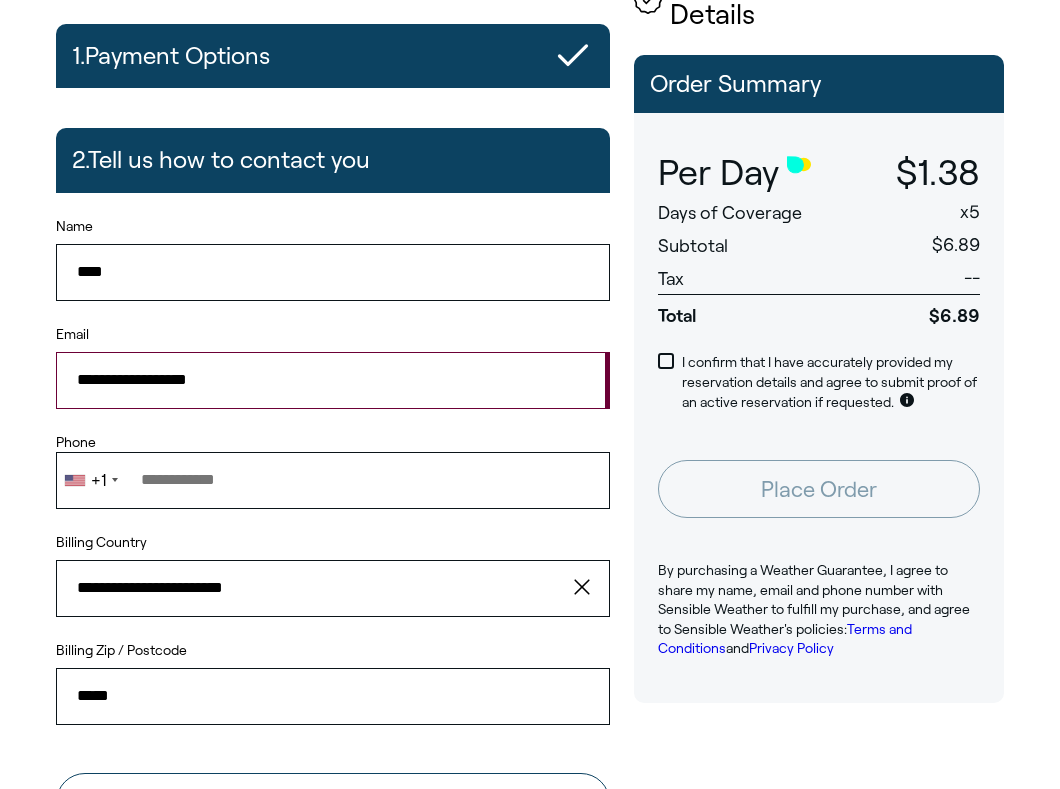 click on "****" at bounding box center [333, 272] 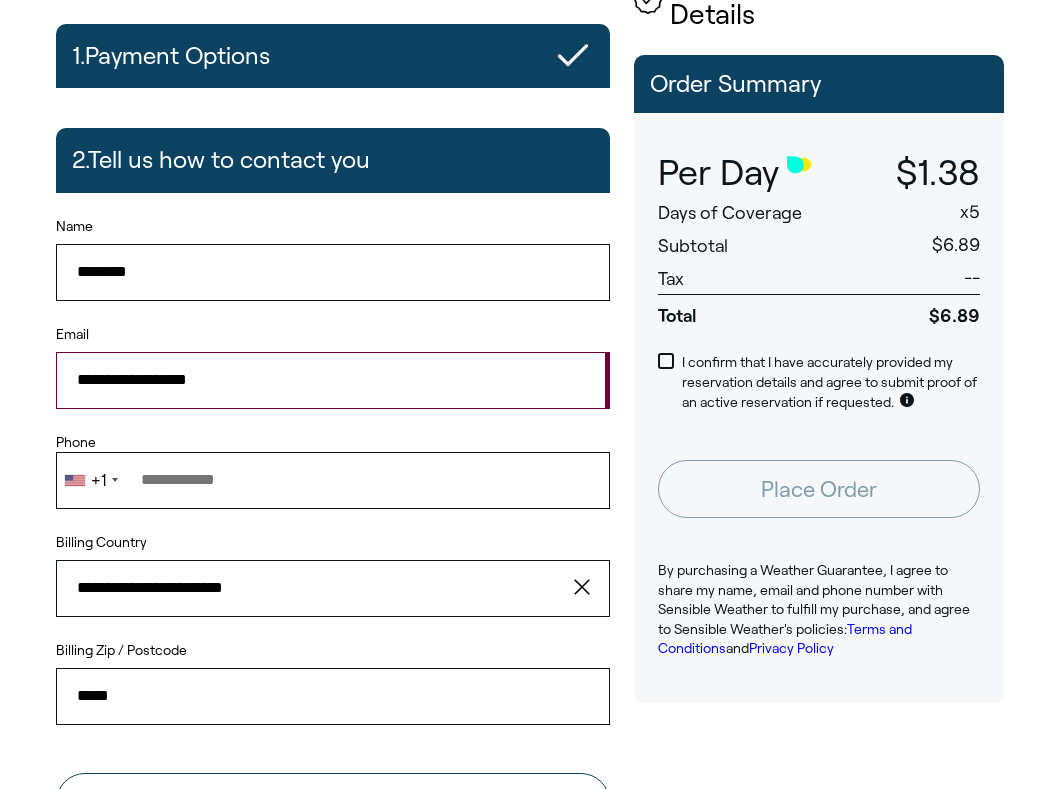 type on "********" 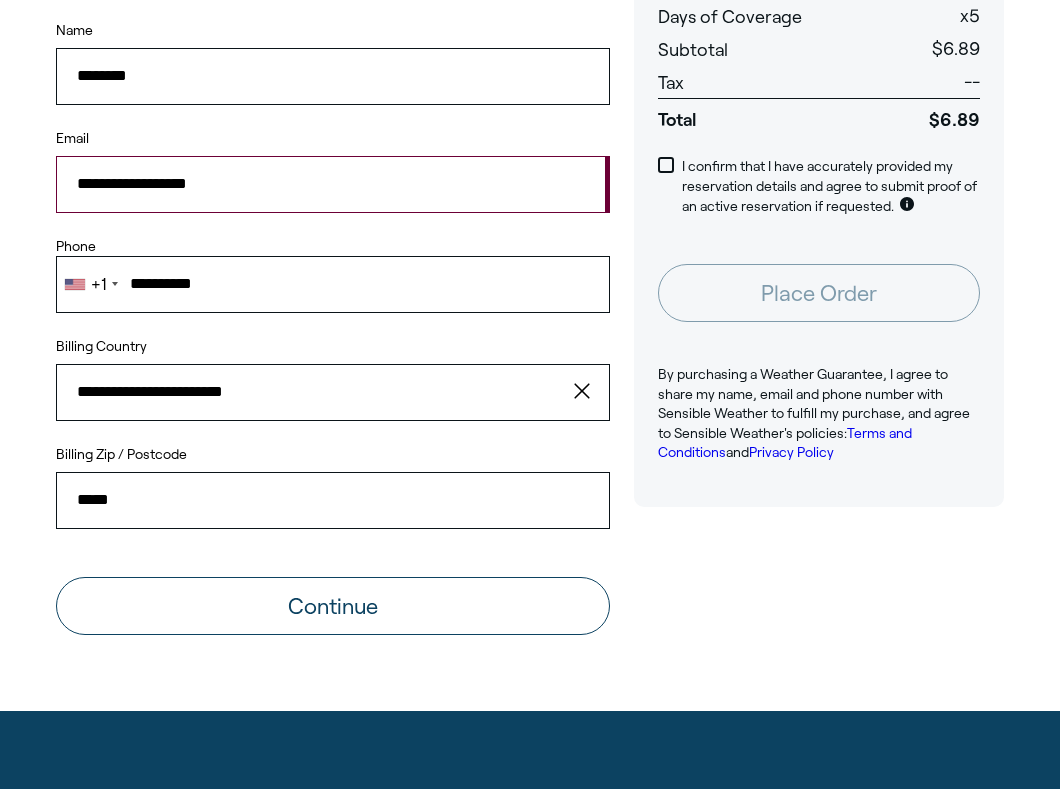 scroll, scrollTop: 401, scrollLeft: 0, axis: vertical 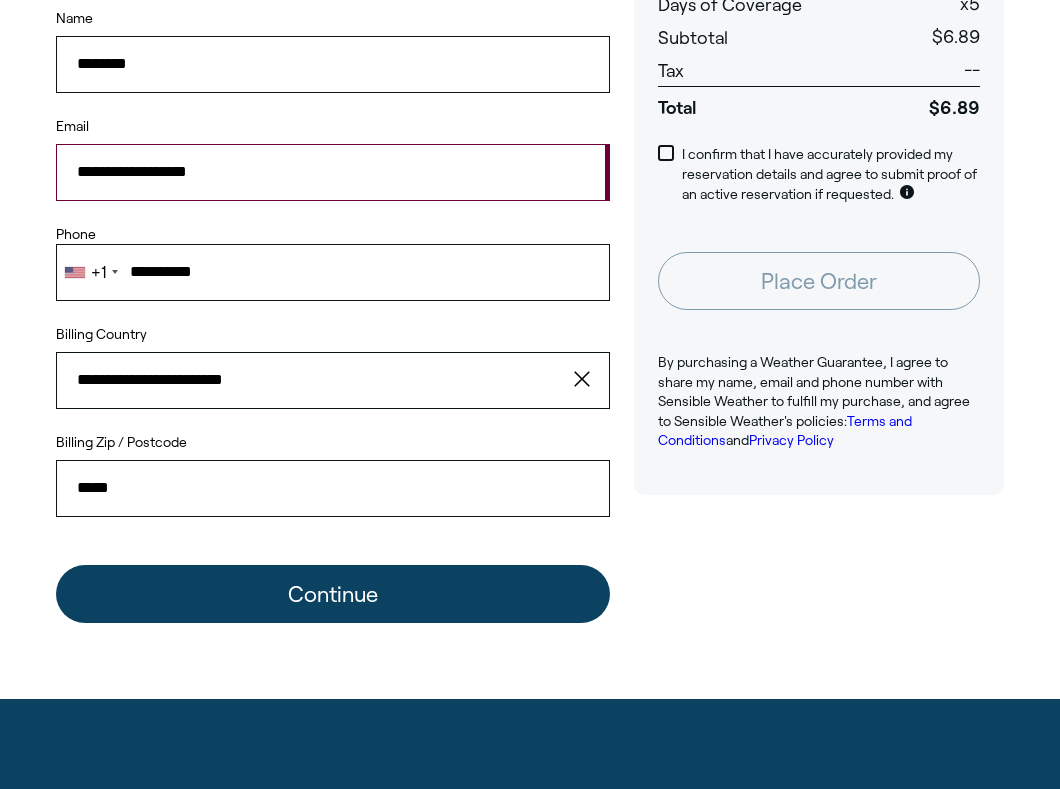 type on "**********" 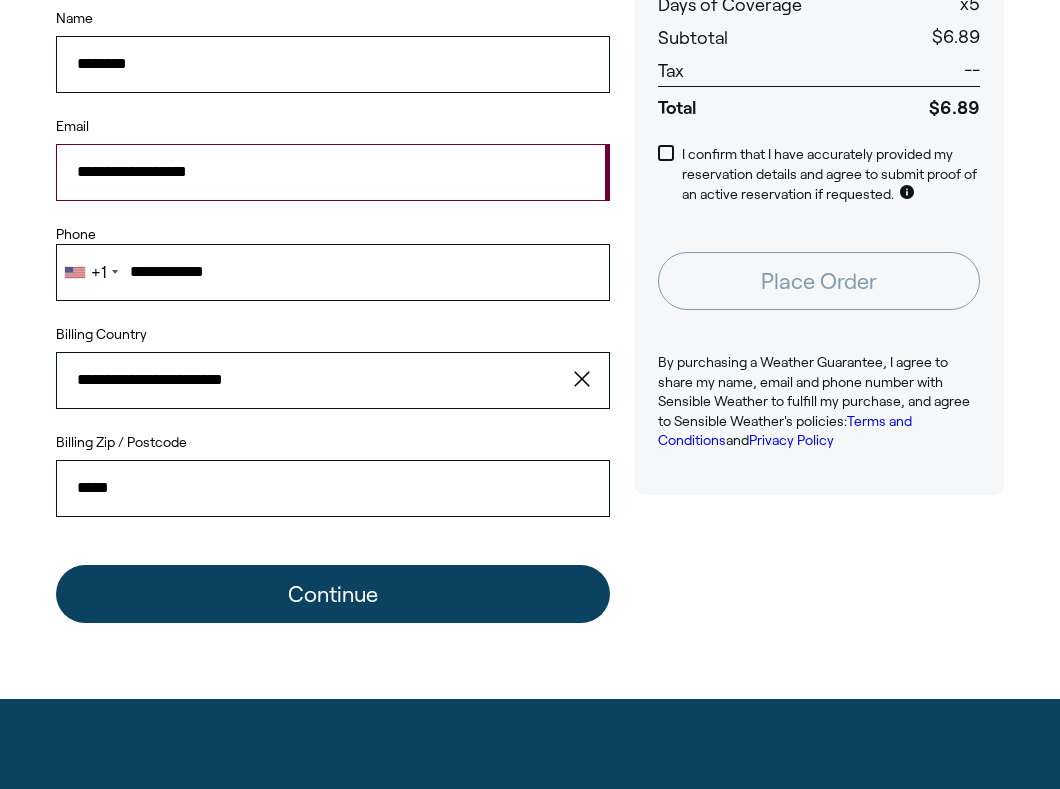 click on "Continue" at bounding box center (333, 594) 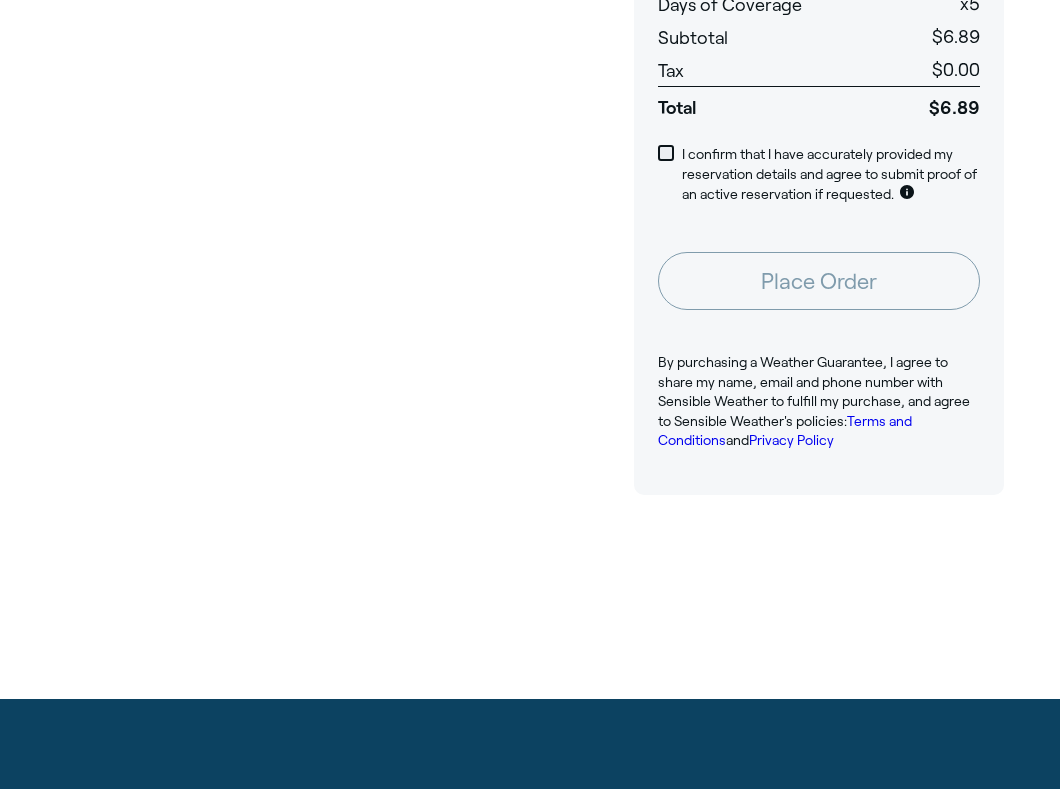 click at bounding box center [666, 153] 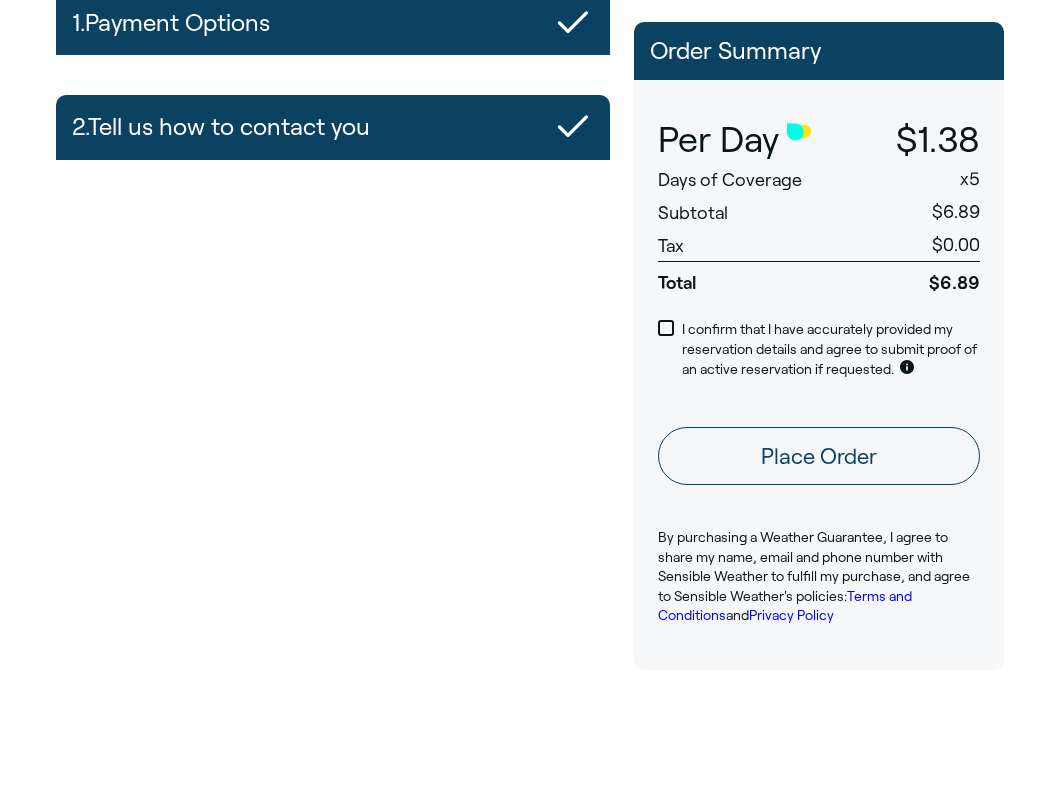 scroll, scrollTop: 271, scrollLeft: 0, axis: vertical 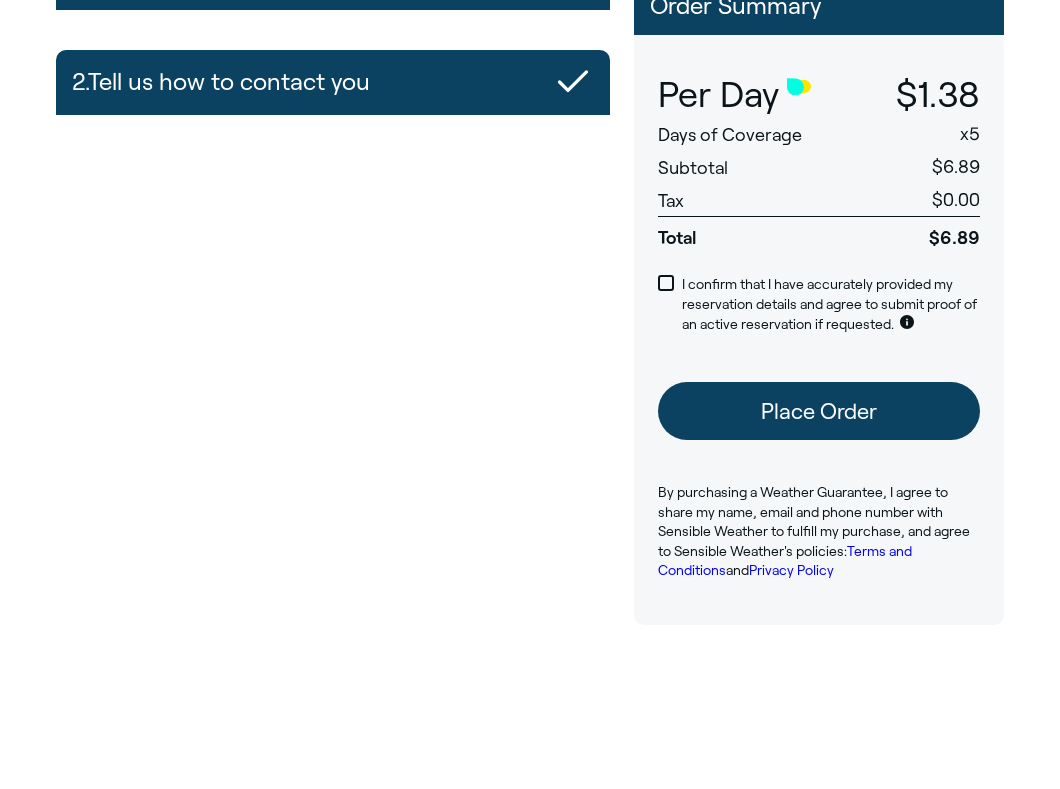 click on "Place Order" at bounding box center [819, 411] 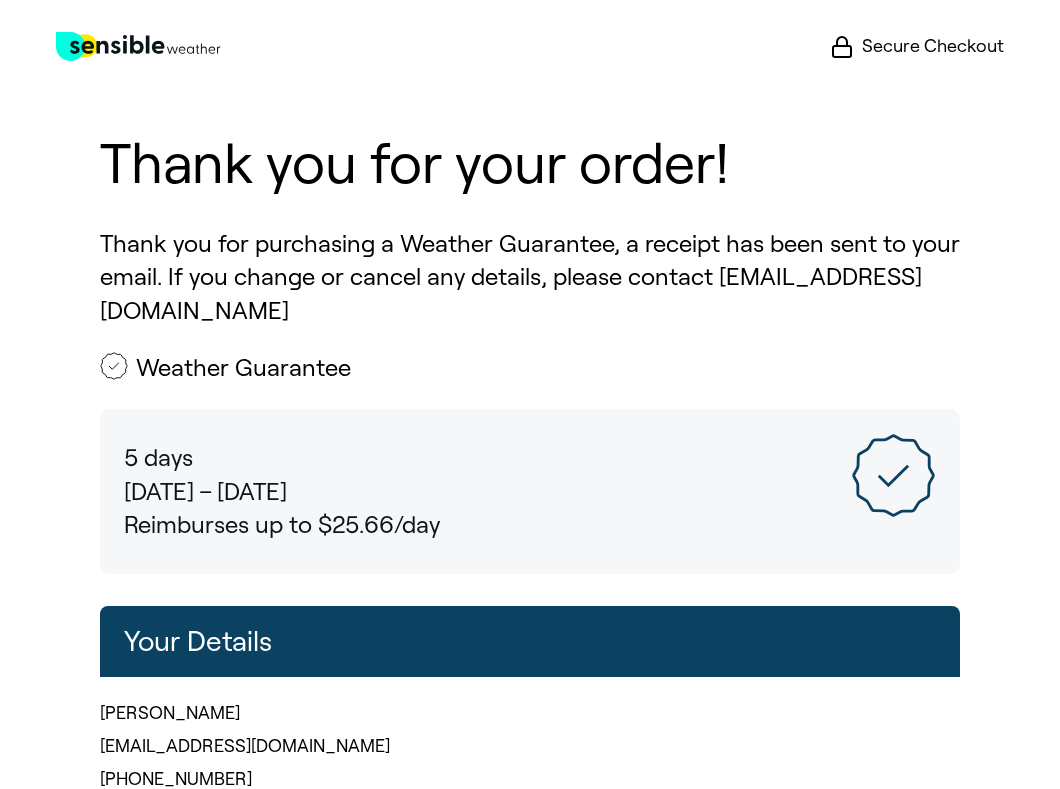 scroll, scrollTop: 0, scrollLeft: 0, axis: both 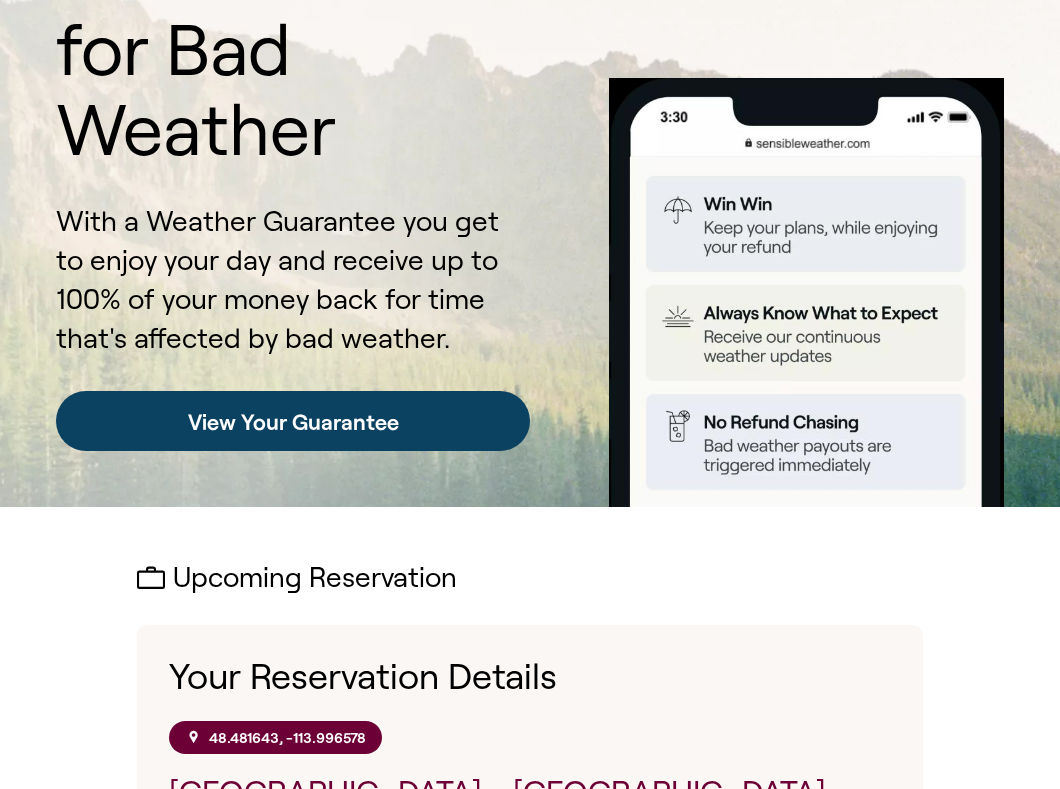 click on "View Your Guarantee" at bounding box center [293, 421] 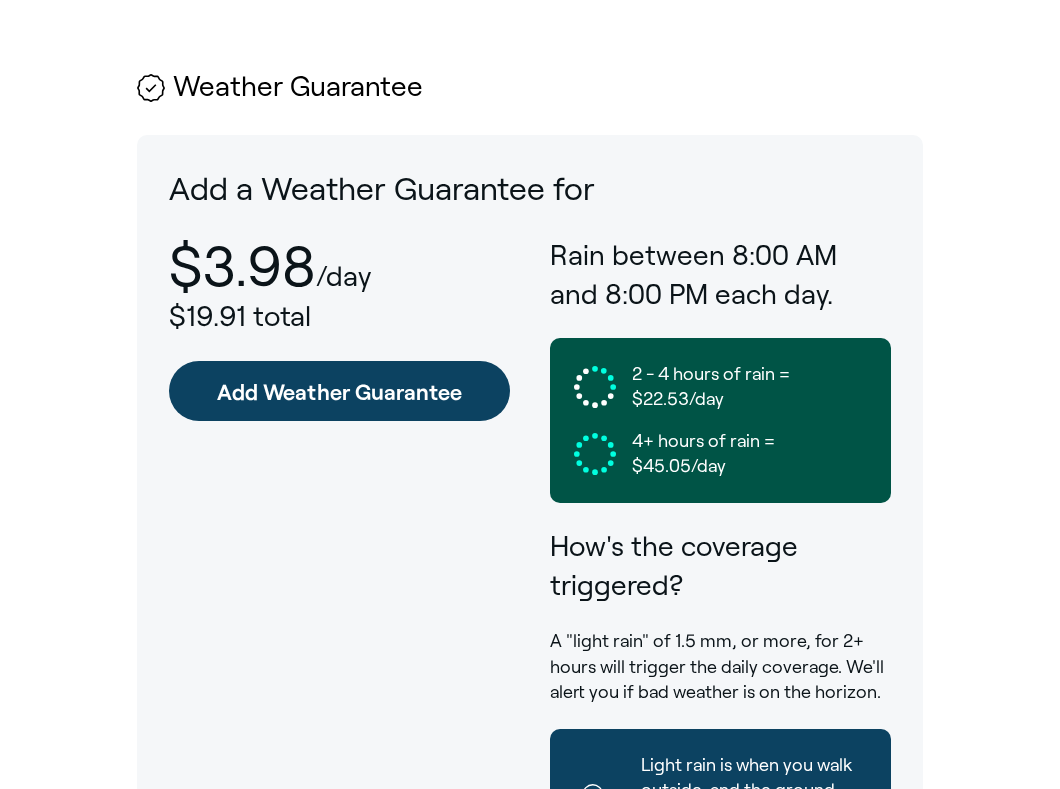 scroll, scrollTop: 1328, scrollLeft: 0, axis: vertical 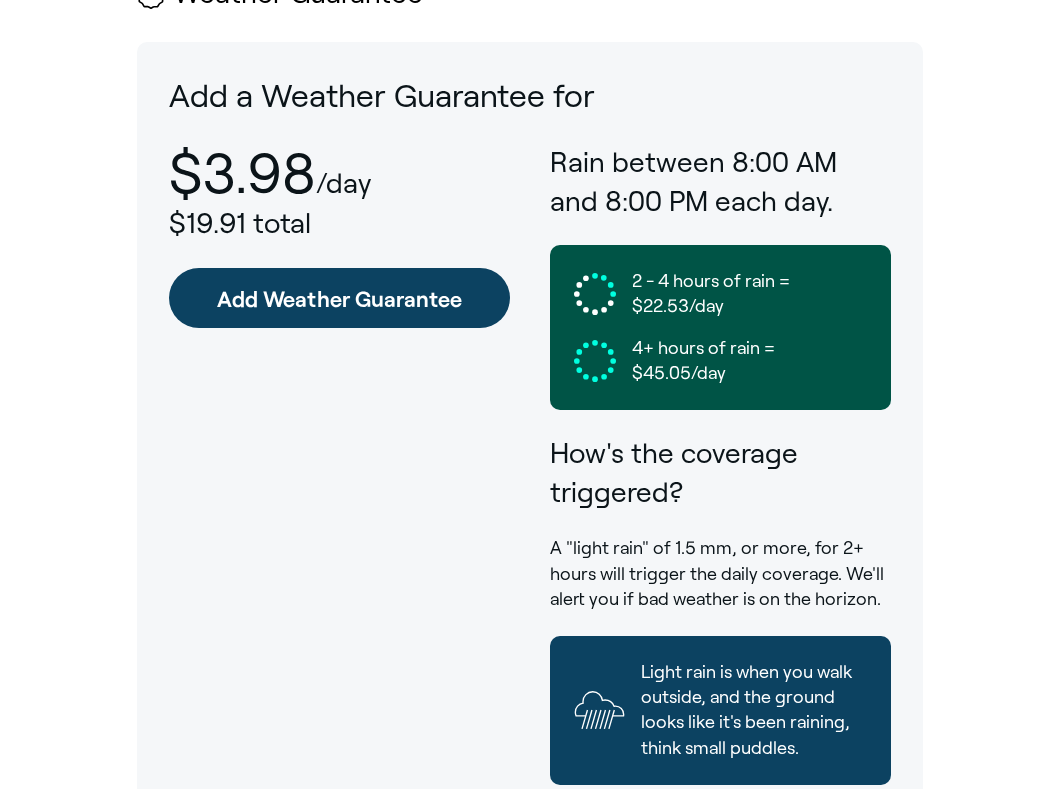 click on "Add Weather Guarantee" at bounding box center [339, 298] 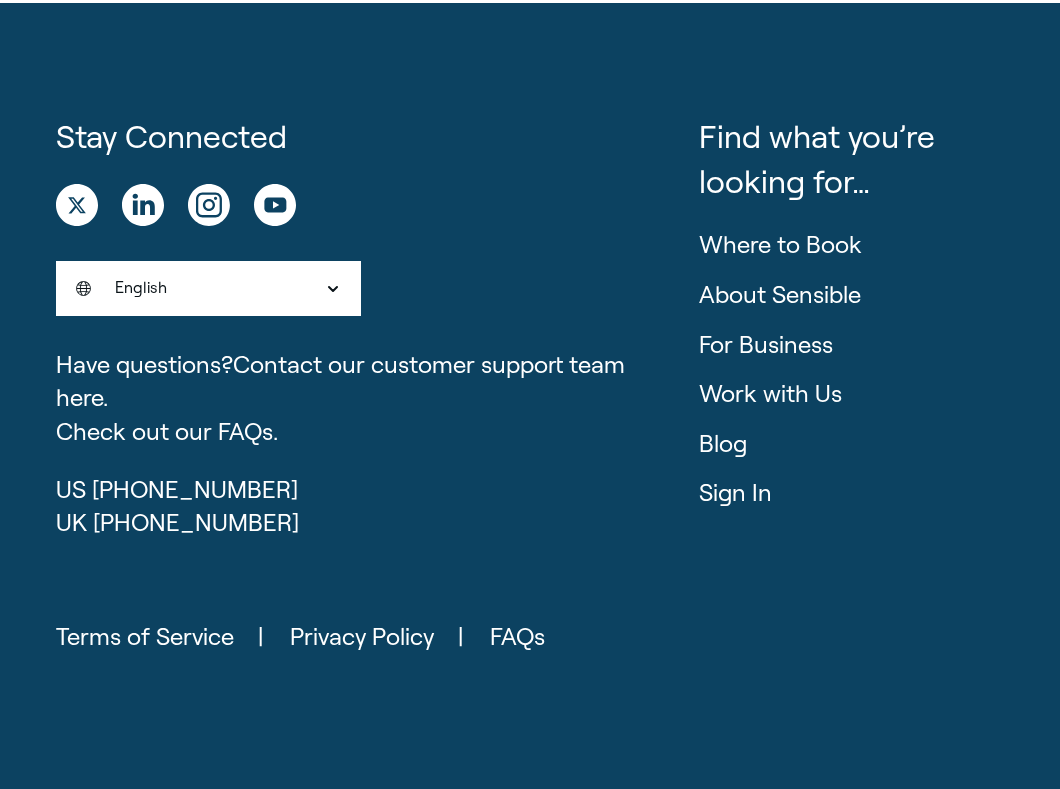 scroll, scrollTop: 0, scrollLeft: 0, axis: both 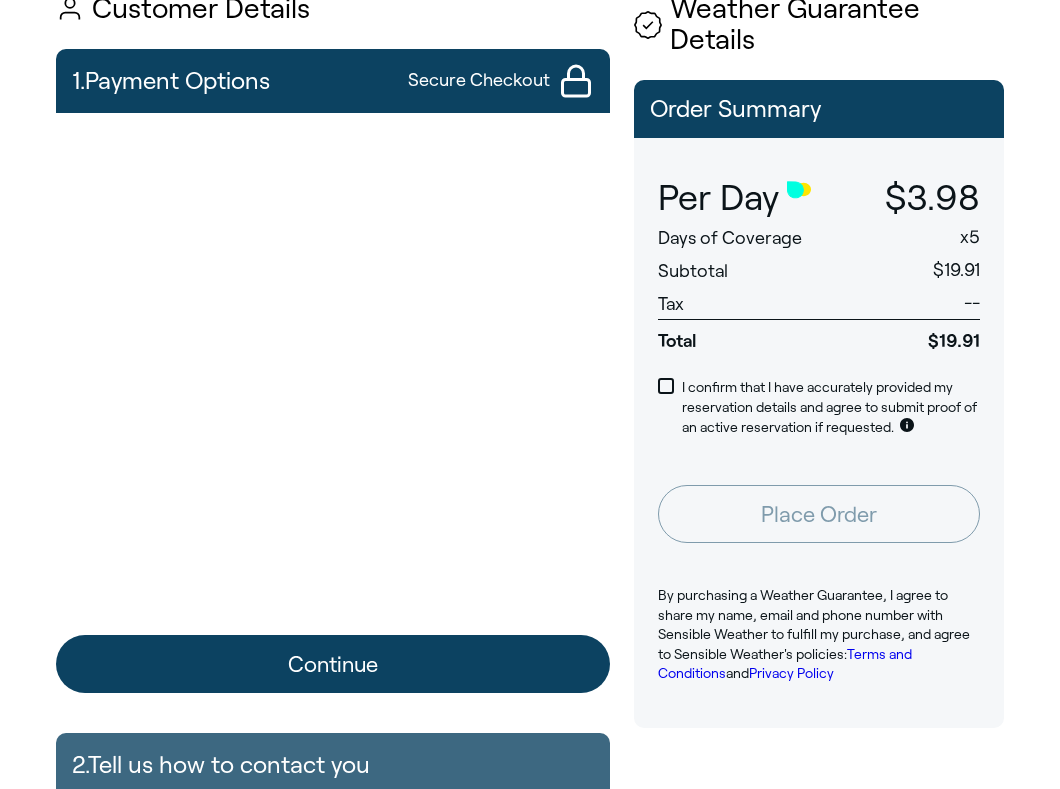 click on "Continue" at bounding box center [333, 664] 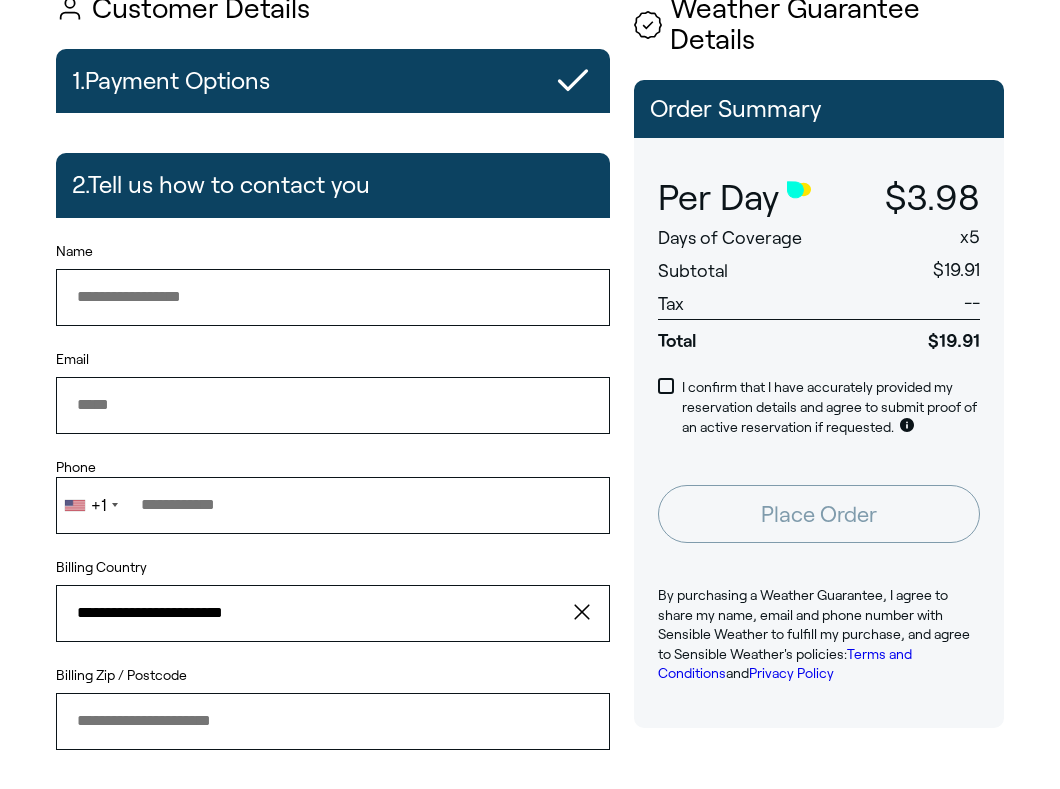click on "Name" at bounding box center (333, 297) 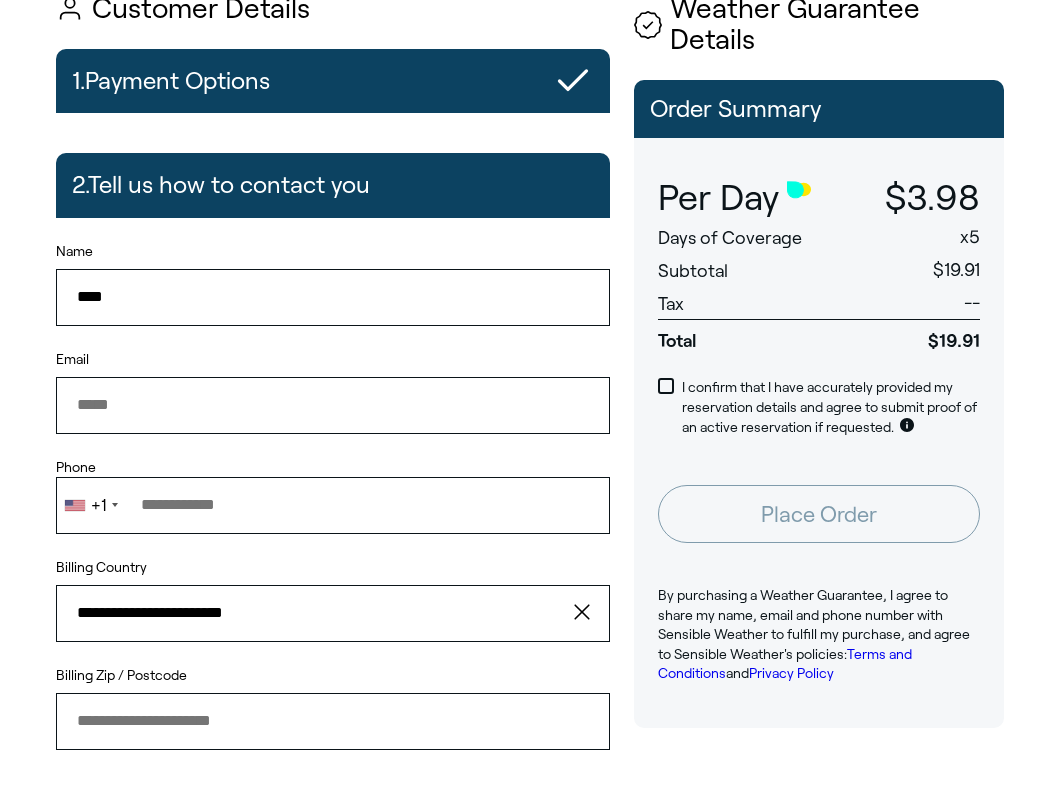 type on "**********" 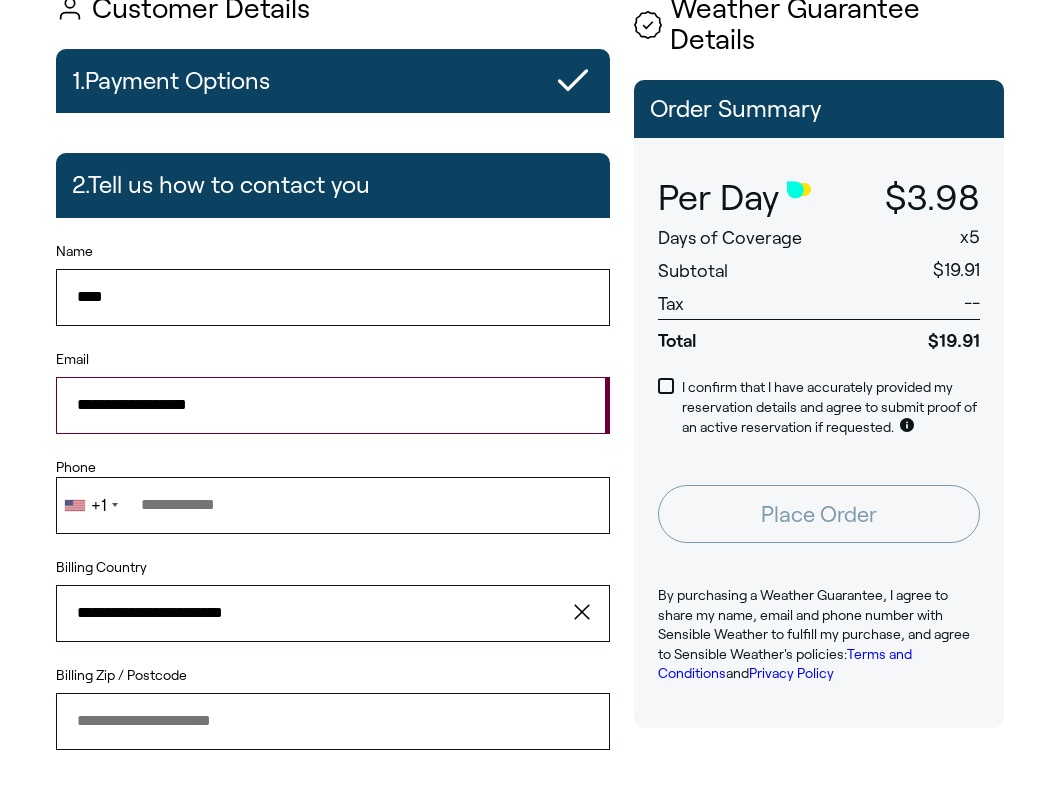 type on "*****" 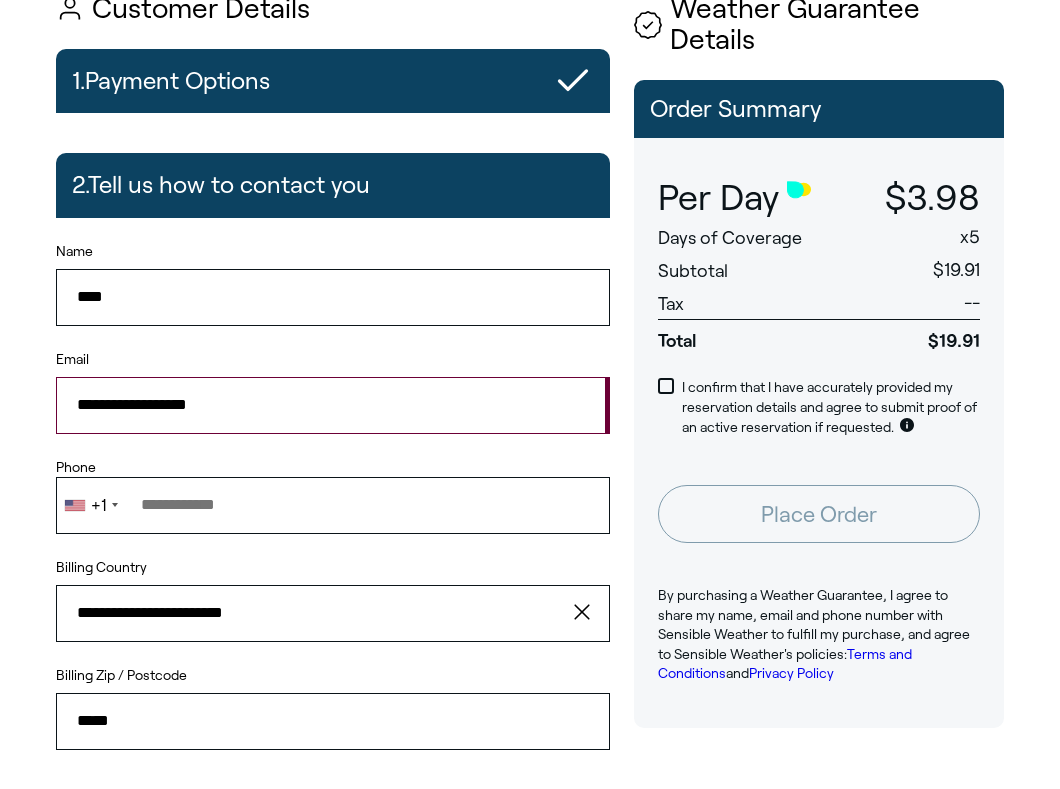 click on "****" at bounding box center (333, 297) 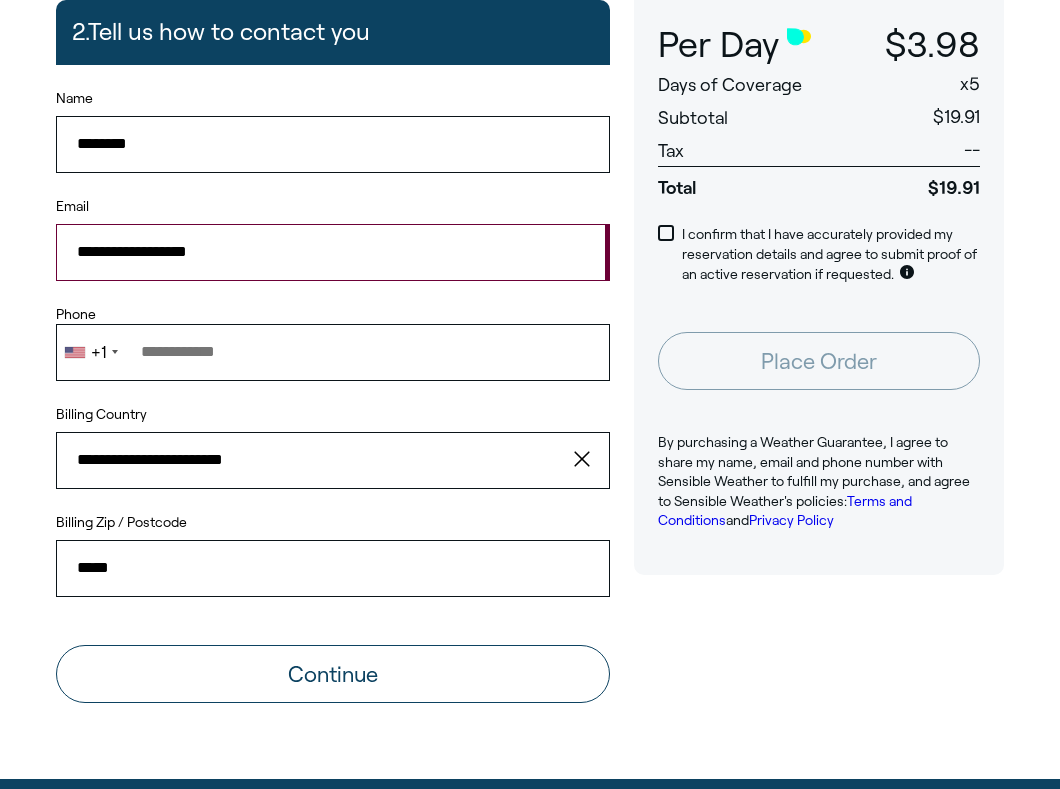 scroll, scrollTop: 341, scrollLeft: 0, axis: vertical 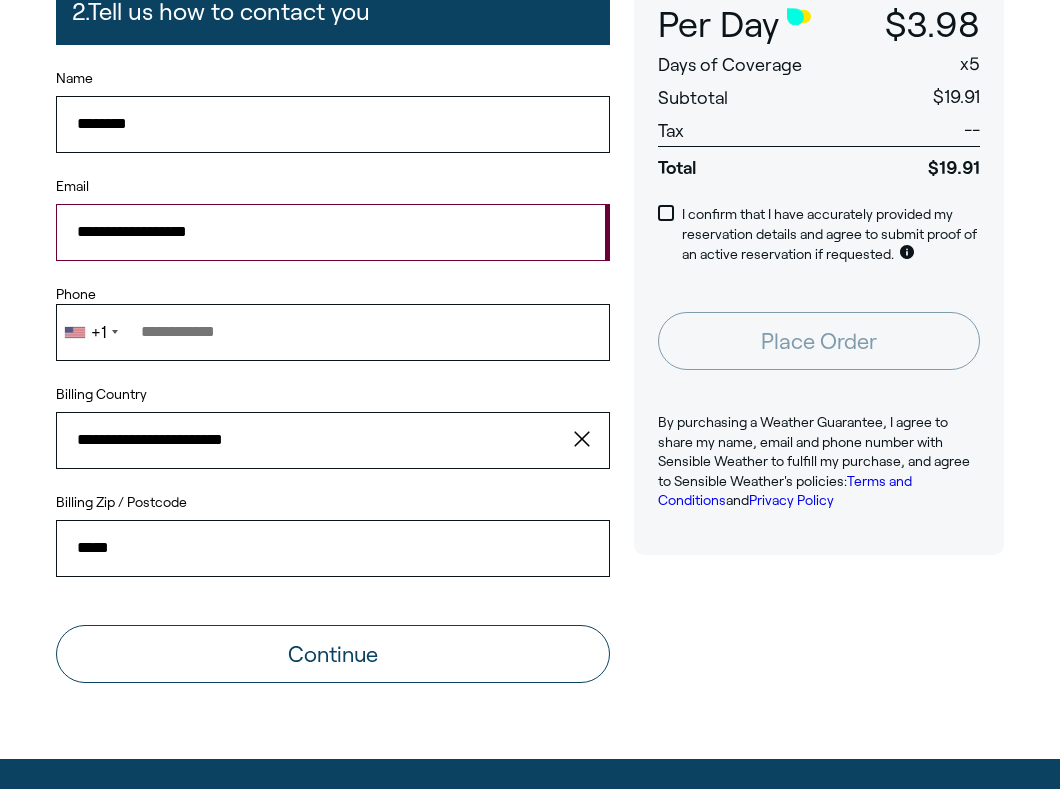type on "********" 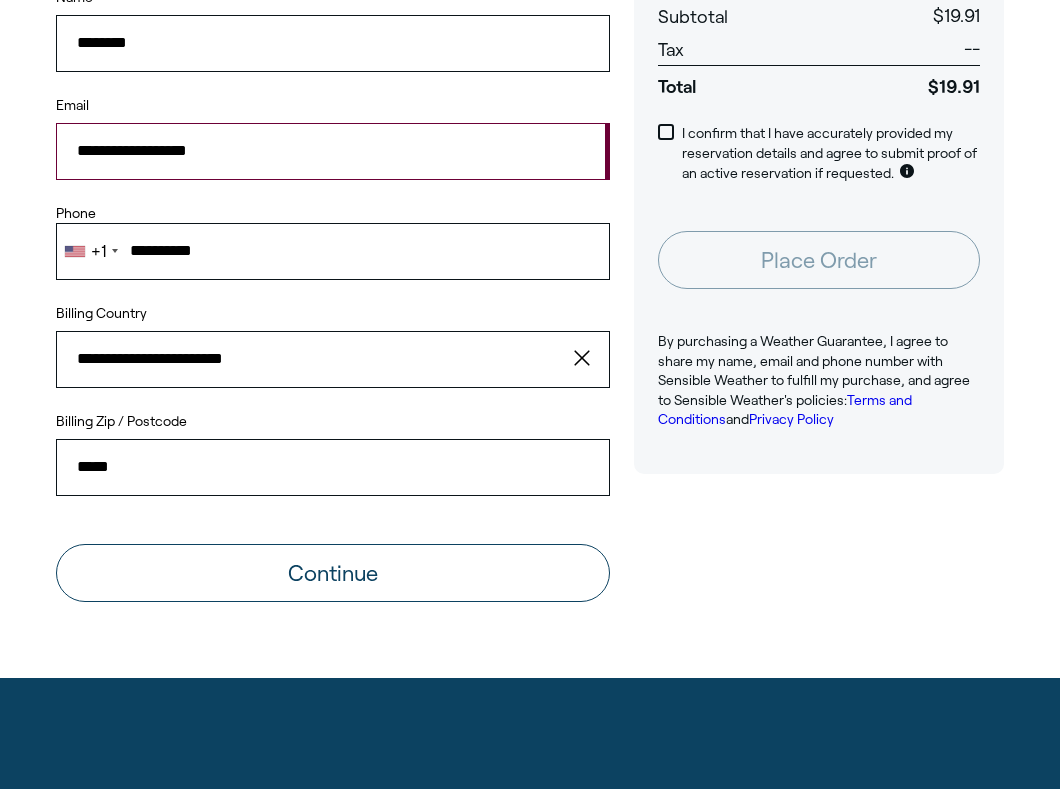scroll, scrollTop: 441, scrollLeft: 0, axis: vertical 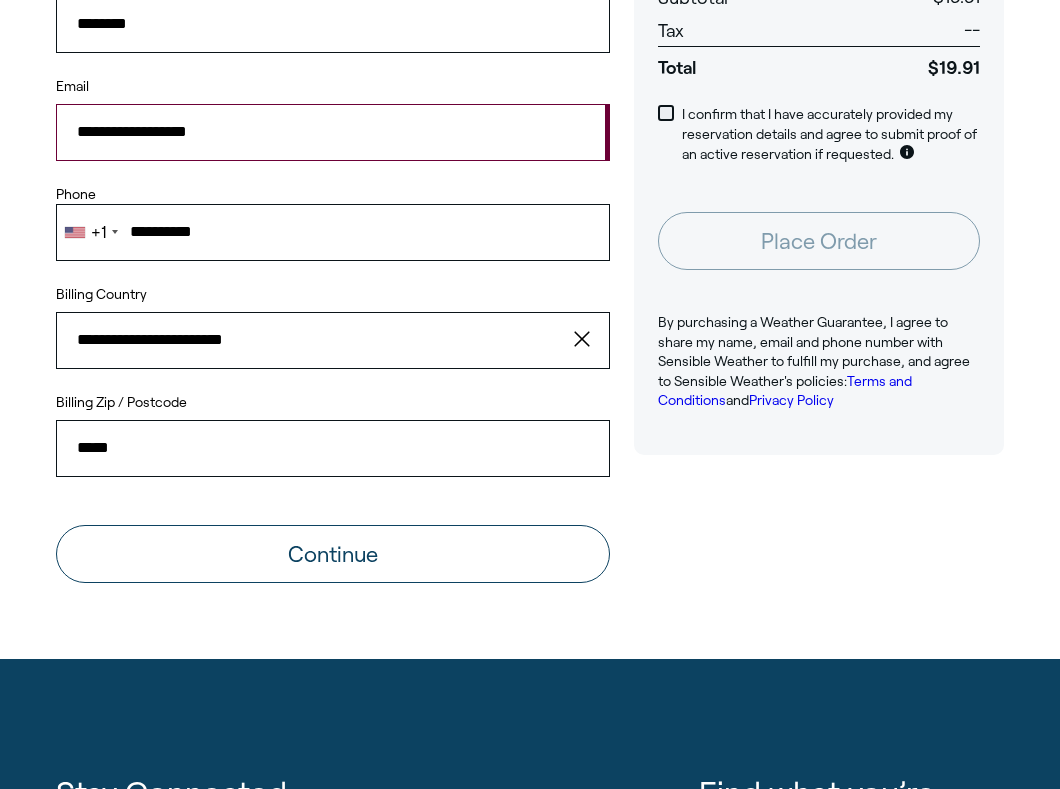 type on "**********" 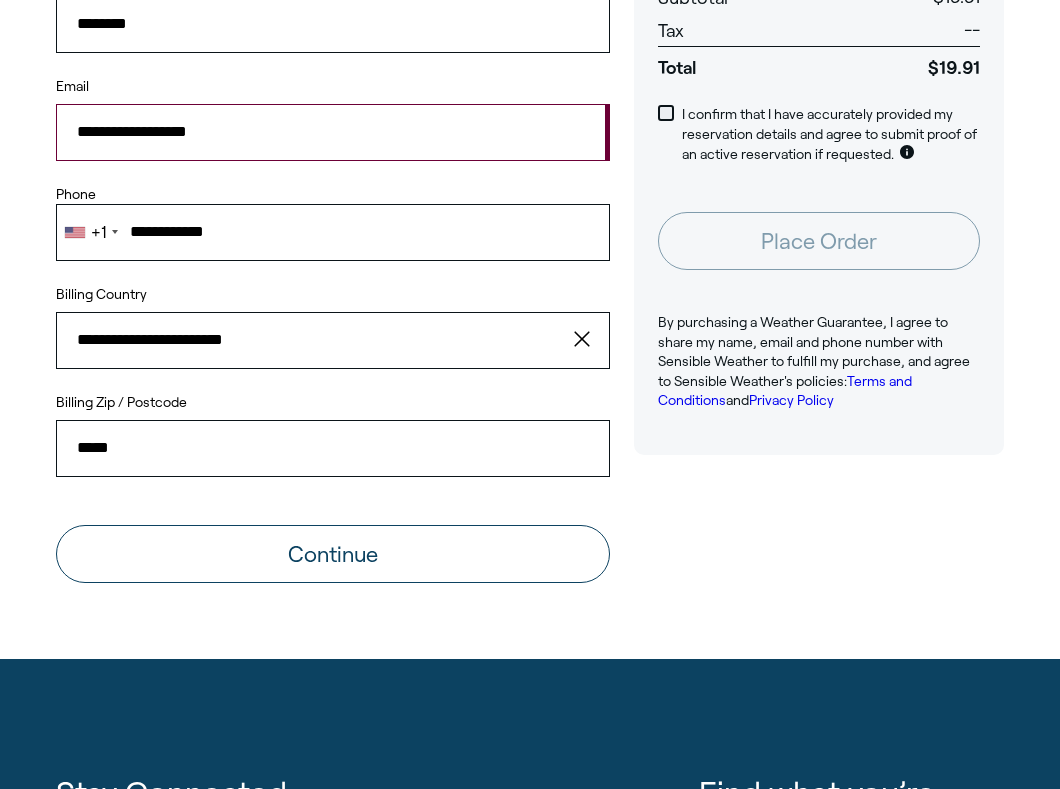 click at bounding box center [666, 113] 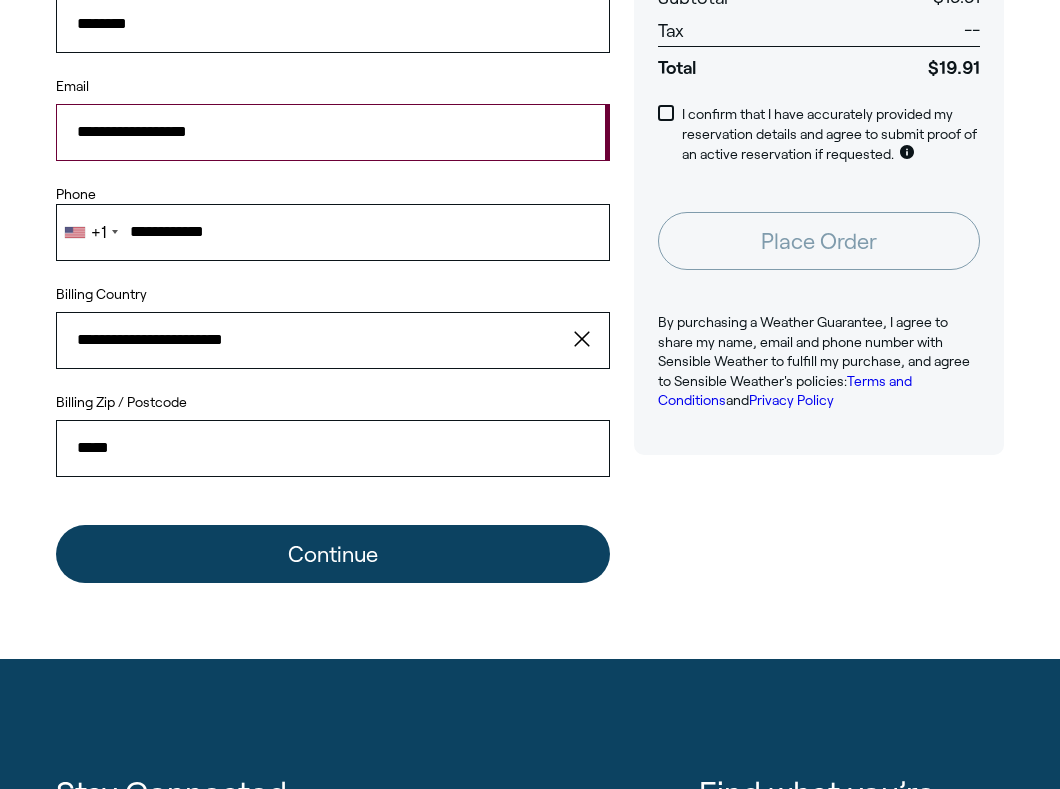 click on "Continue" at bounding box center (333, 554) 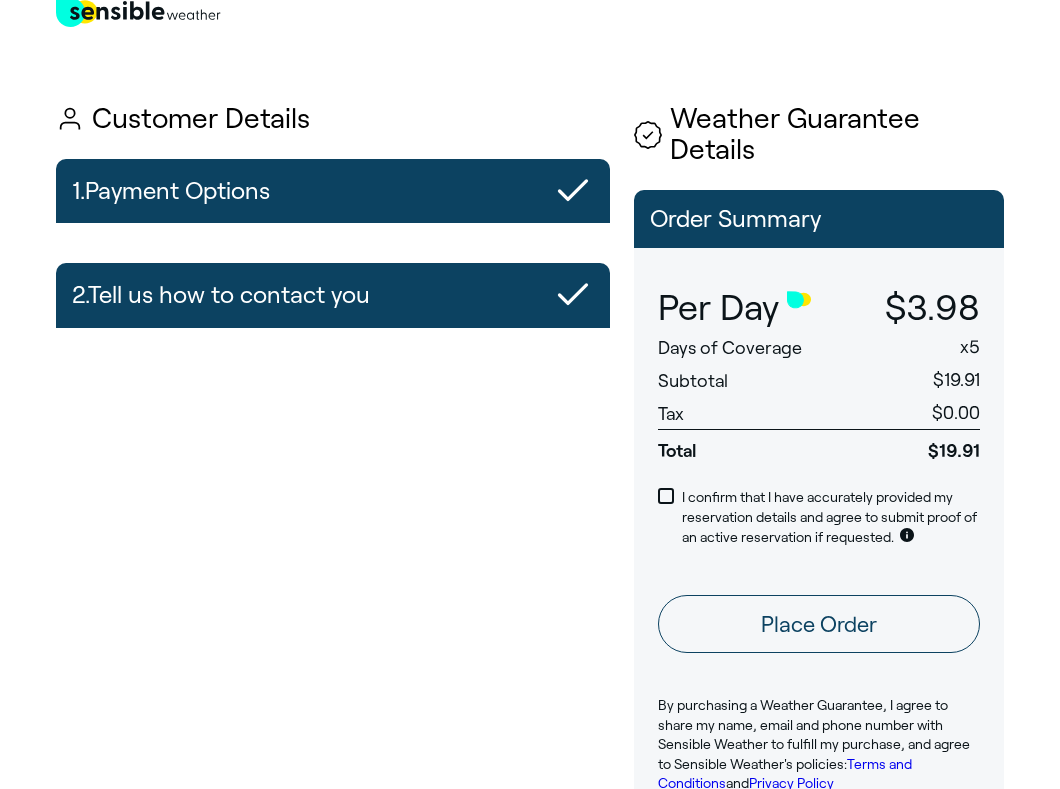 scroll, scrollTop: 98, scrollLeft: 0, axis: vertical 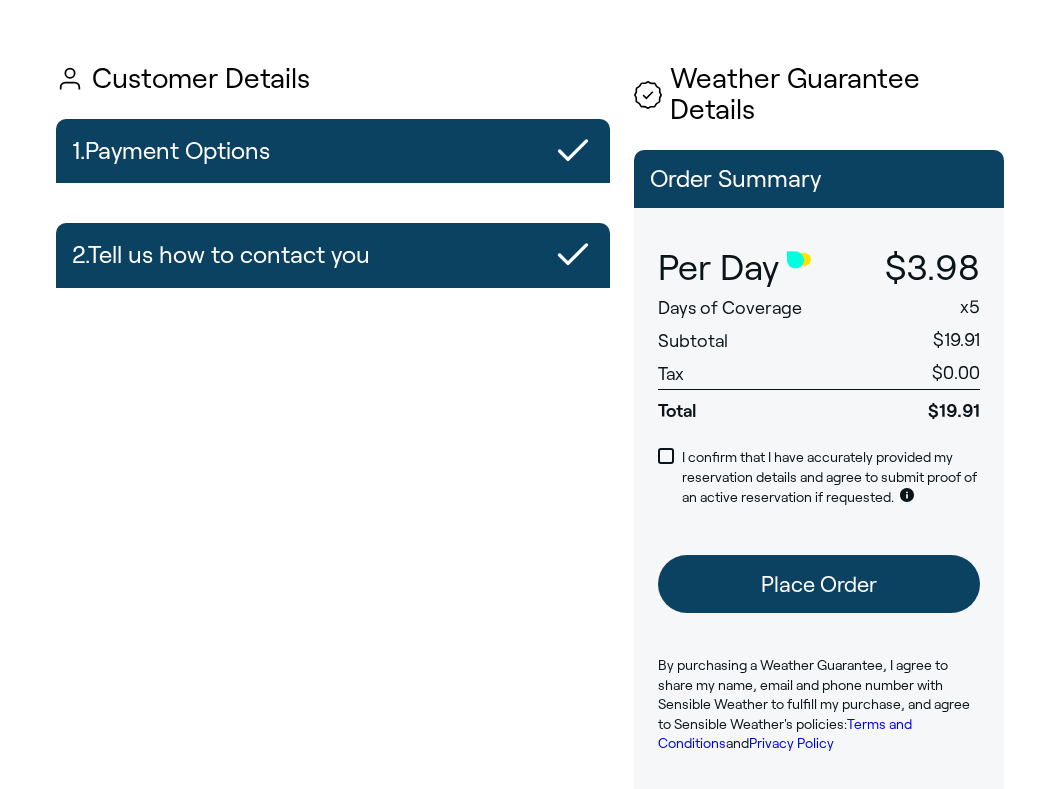 click on "Place Order" at bounding box center (819, 584) 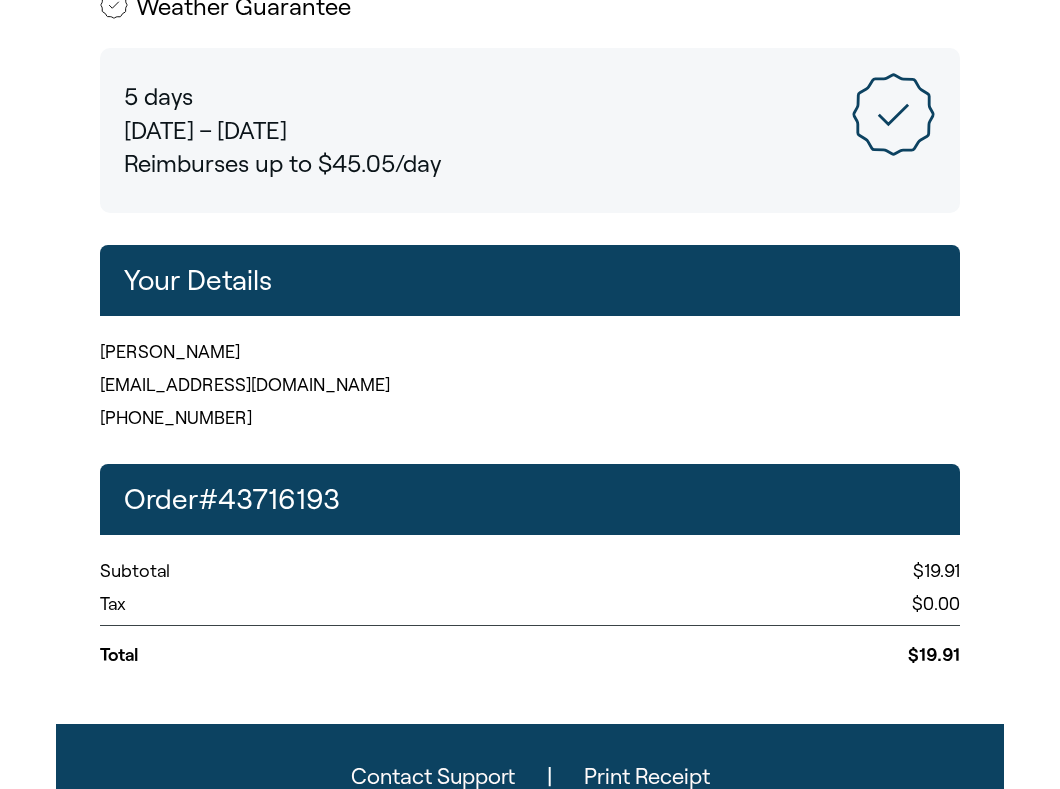 scroll, scrollTop: 341, scrollLeft: 0, axis: vertical 